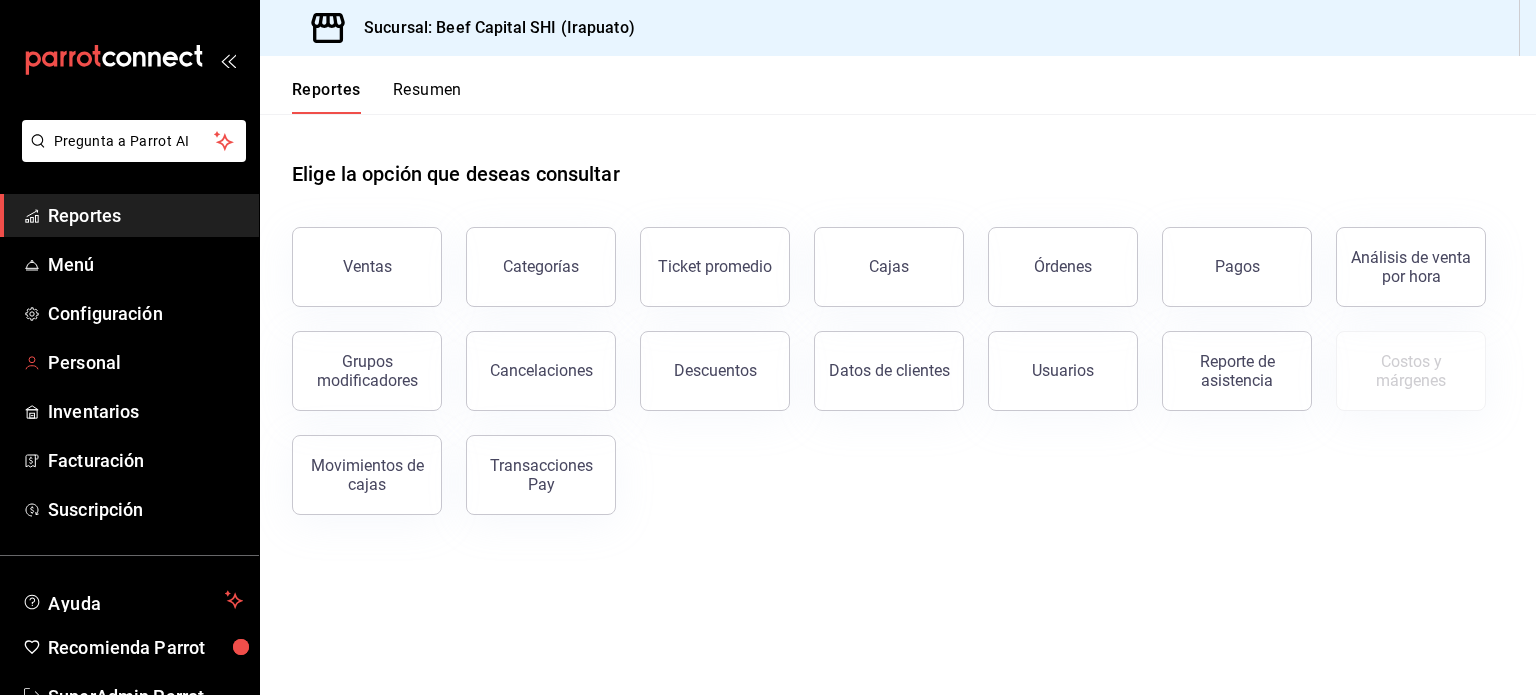 scroll, scrollTop: 0, scrollLeft: 0, axis: both 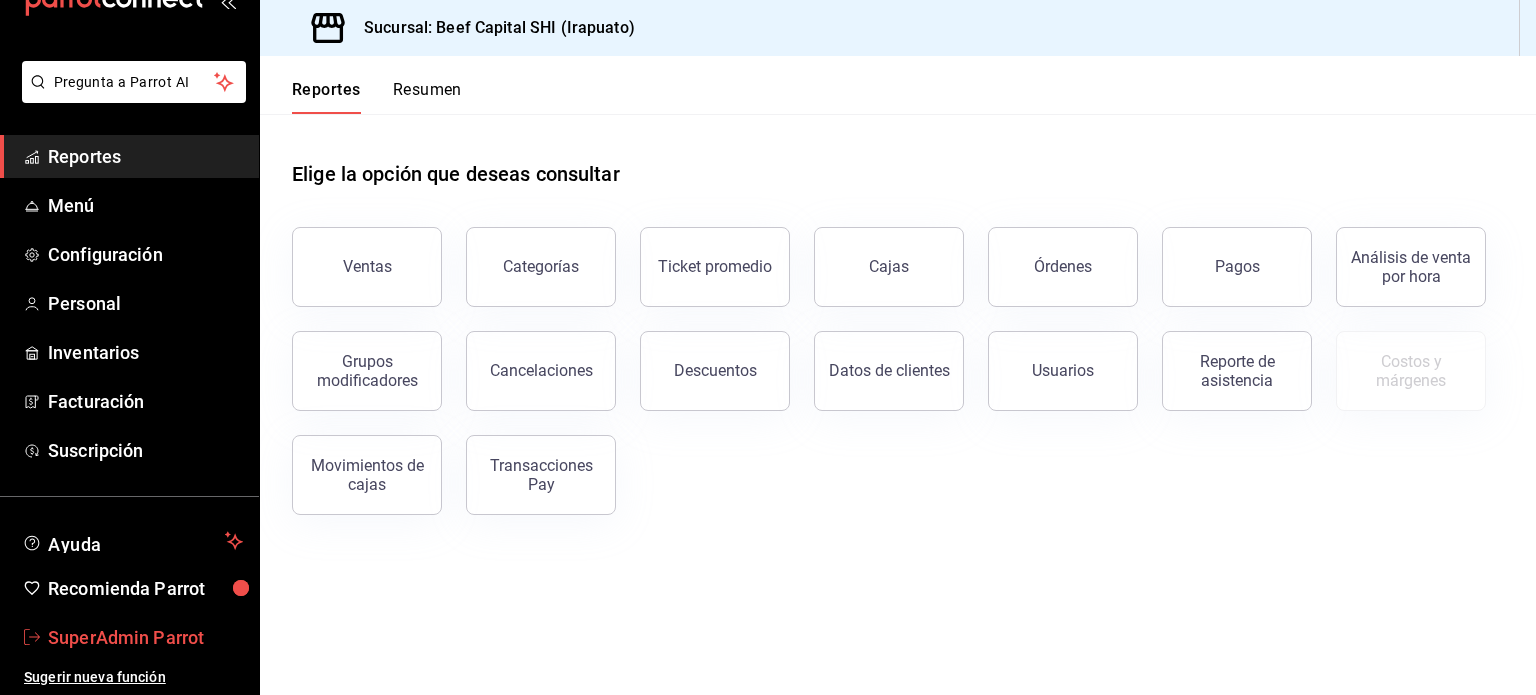 click on "SuperAdmin Parrot" at bounding box center (145, 637) 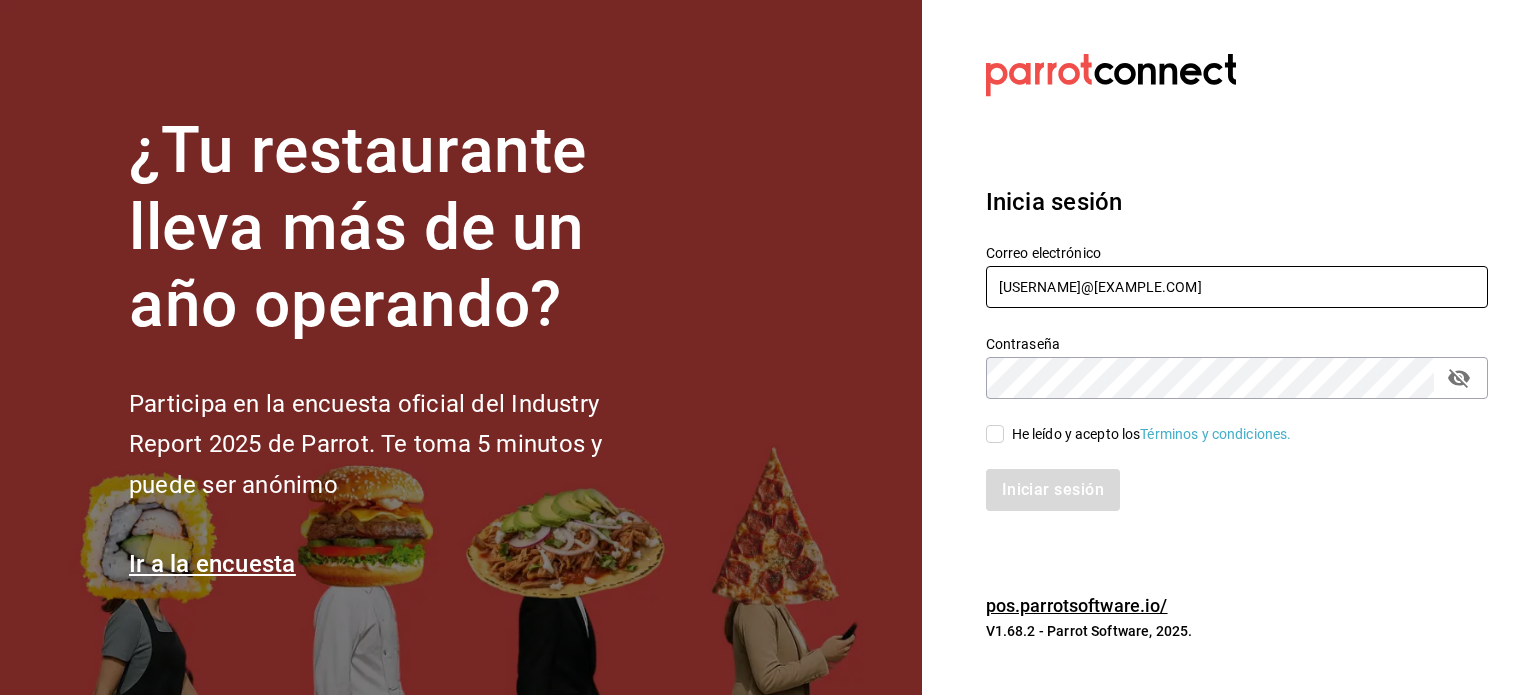 click on "[USERNAME]@[EXAMPLE.COM]" at bounding box center (1237, 287) 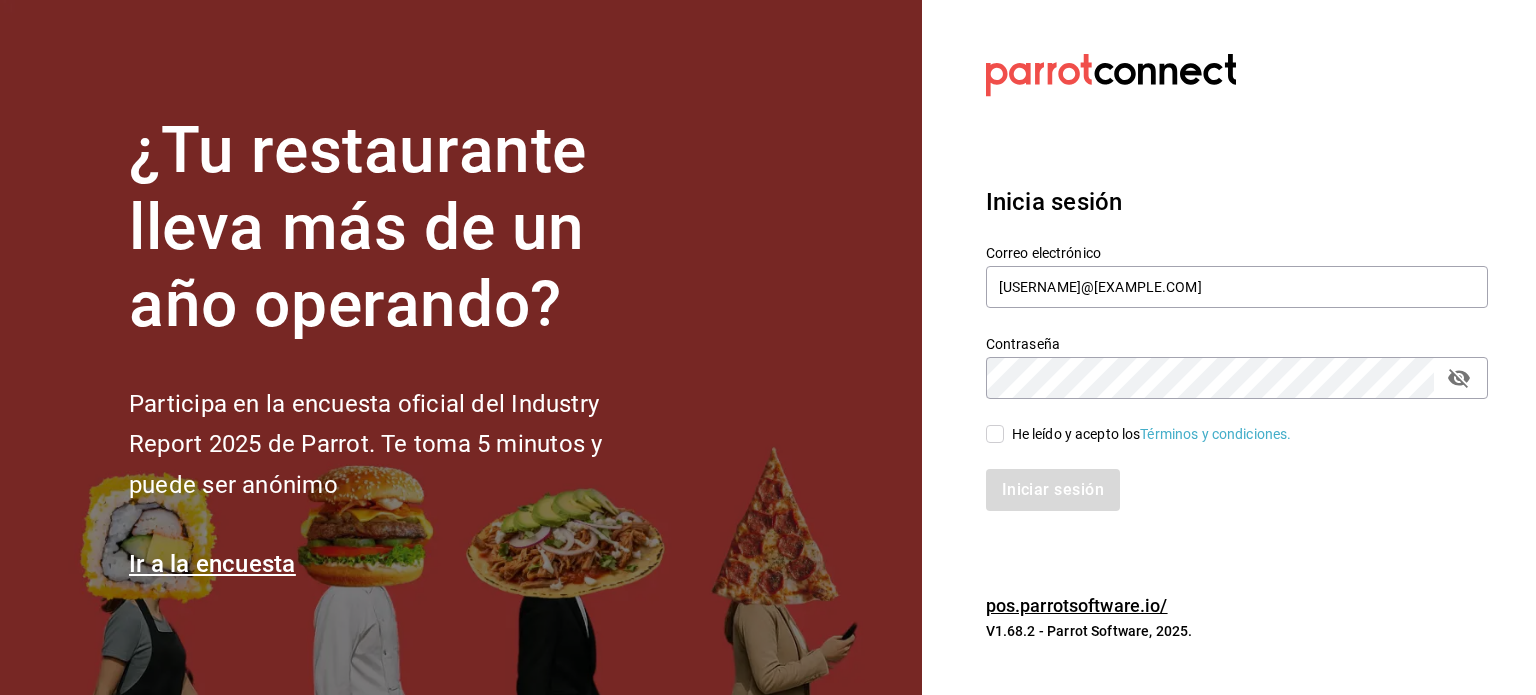 click on "He leído y acepto los  Términos y condiciones." at bounding box center (1152, 434) 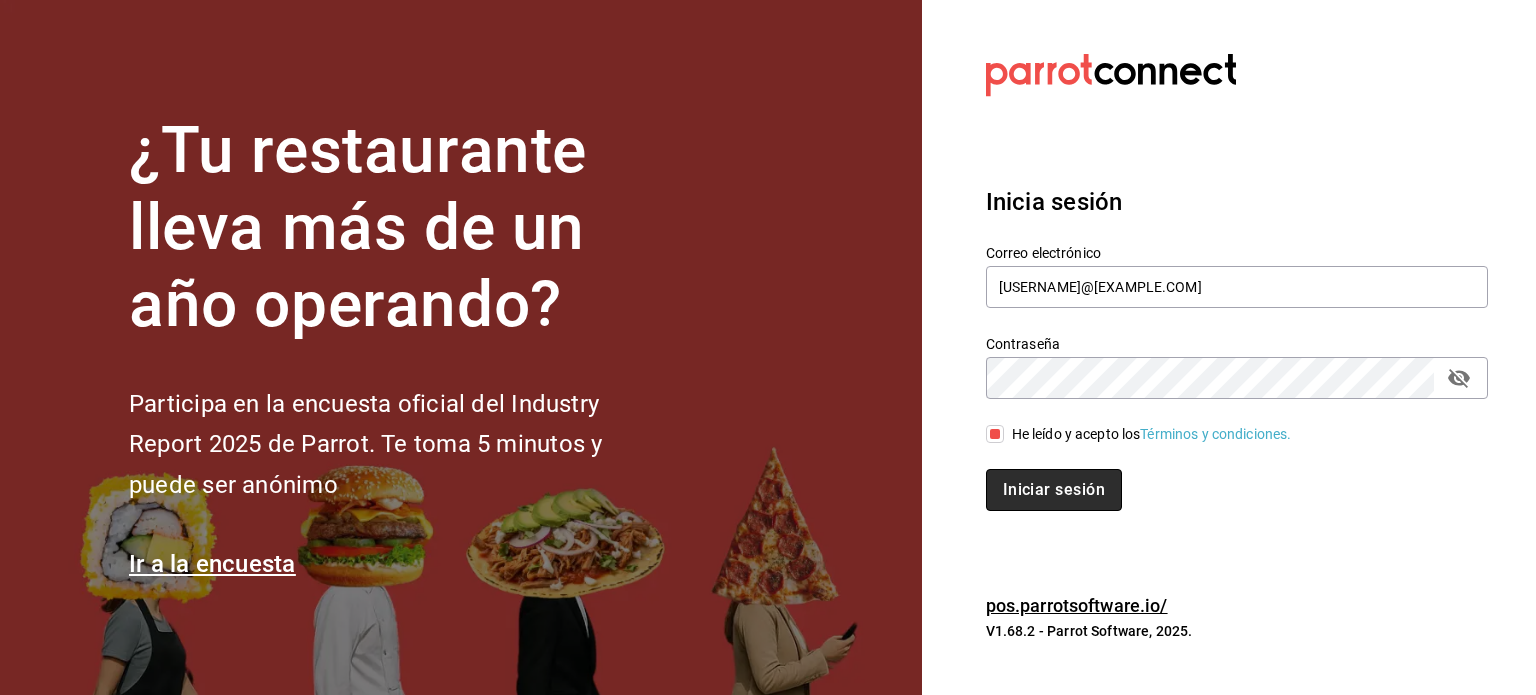 click on "Iniciar sesión" at bounding box center [1054, 490] 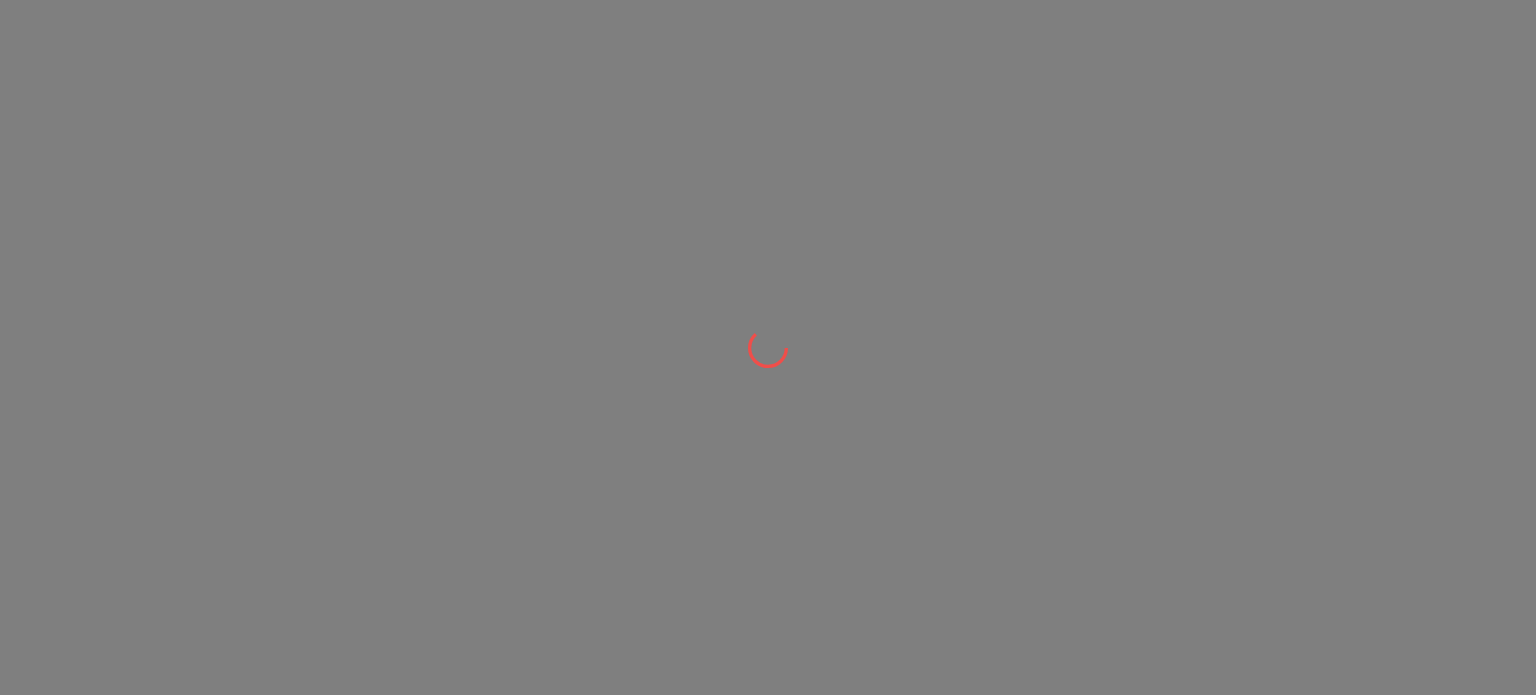 scroll, scrollTop: 0, scrollLeft: 0, axis: both 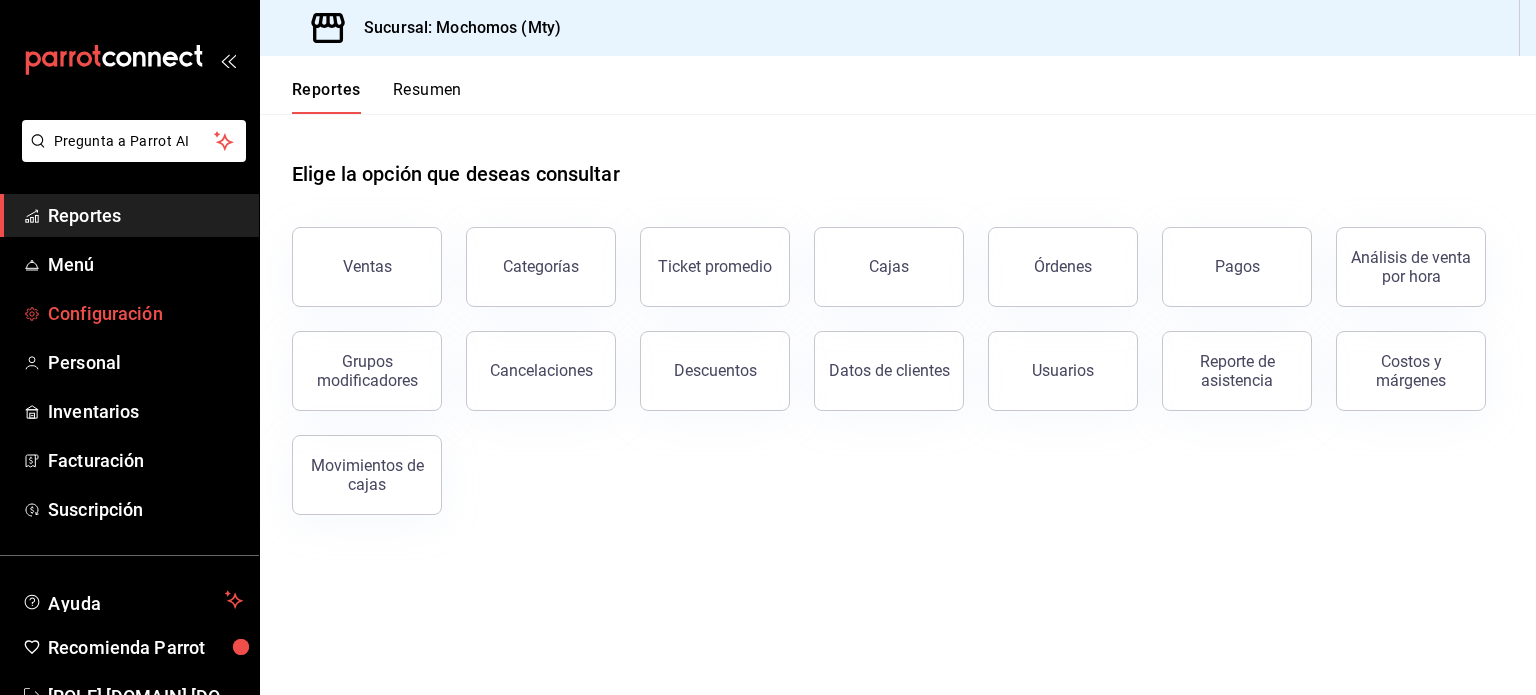 click on "Configuración" at bounding box center [145, 313] 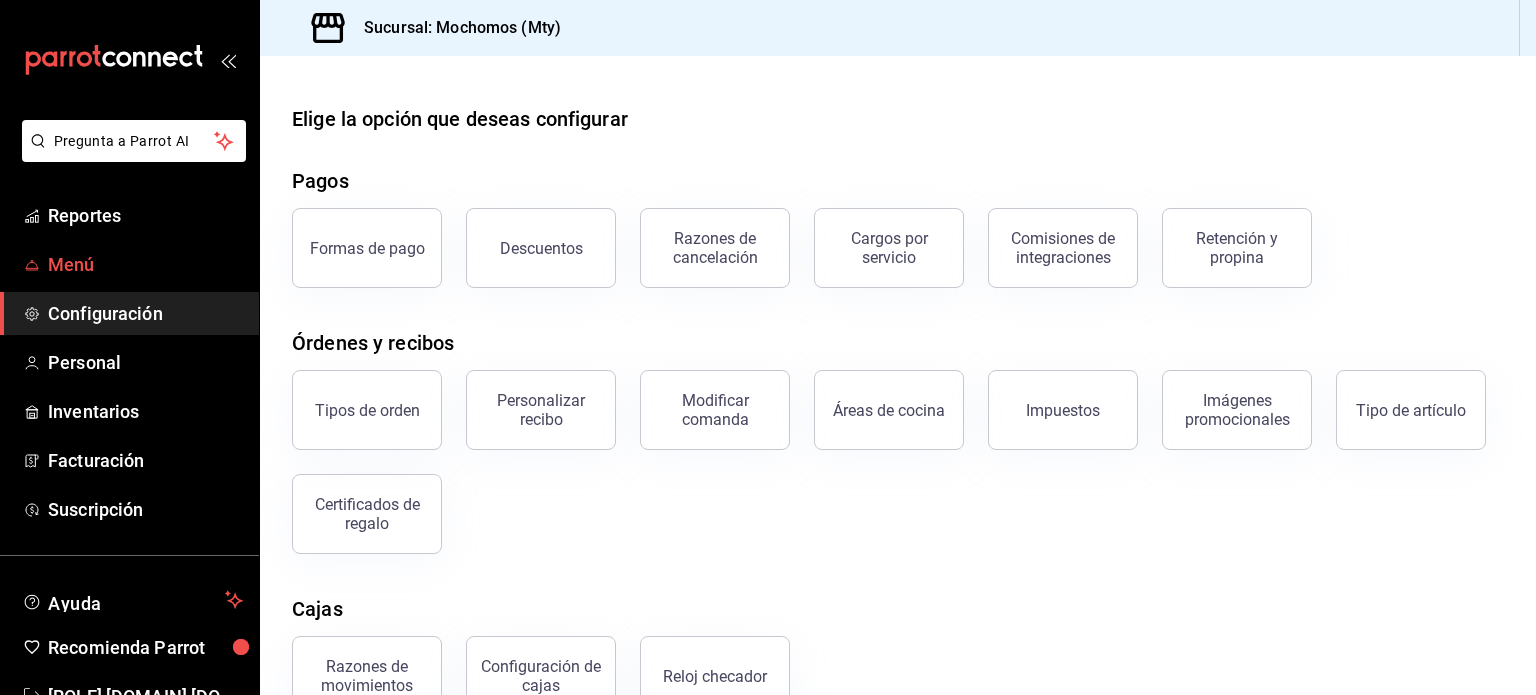 click on "Menú" at bounding box center [145, 264] 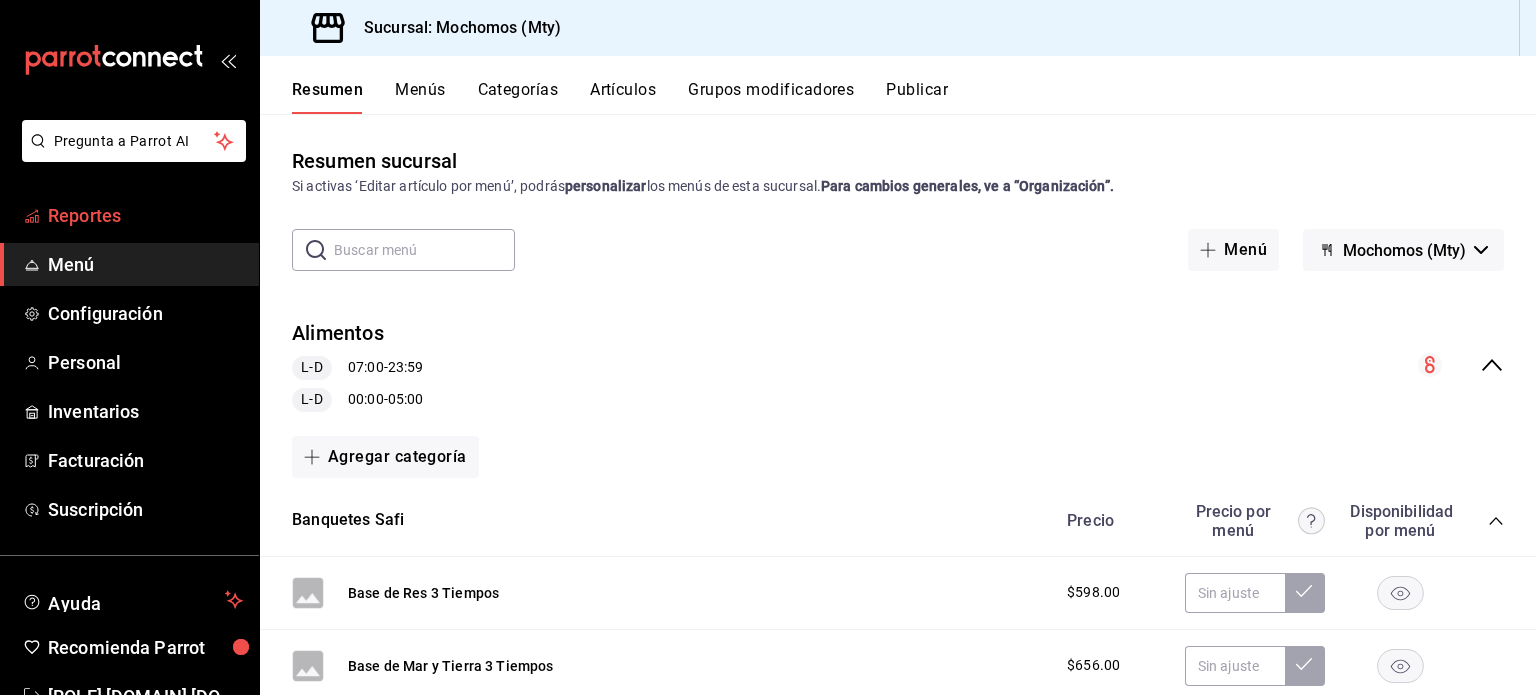 click on "Reportes" at bounding box center [145, 215] 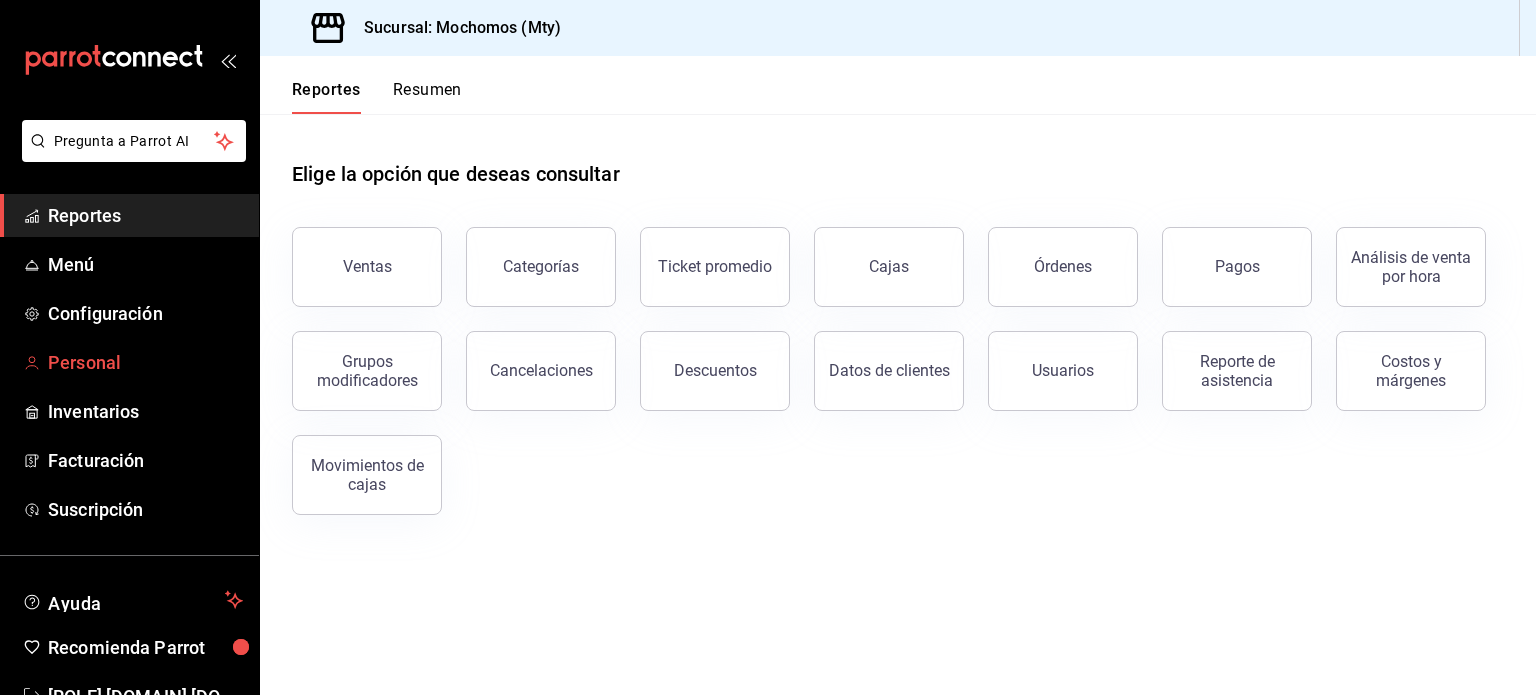 click on "Personal" at bounding box center (145, 362) 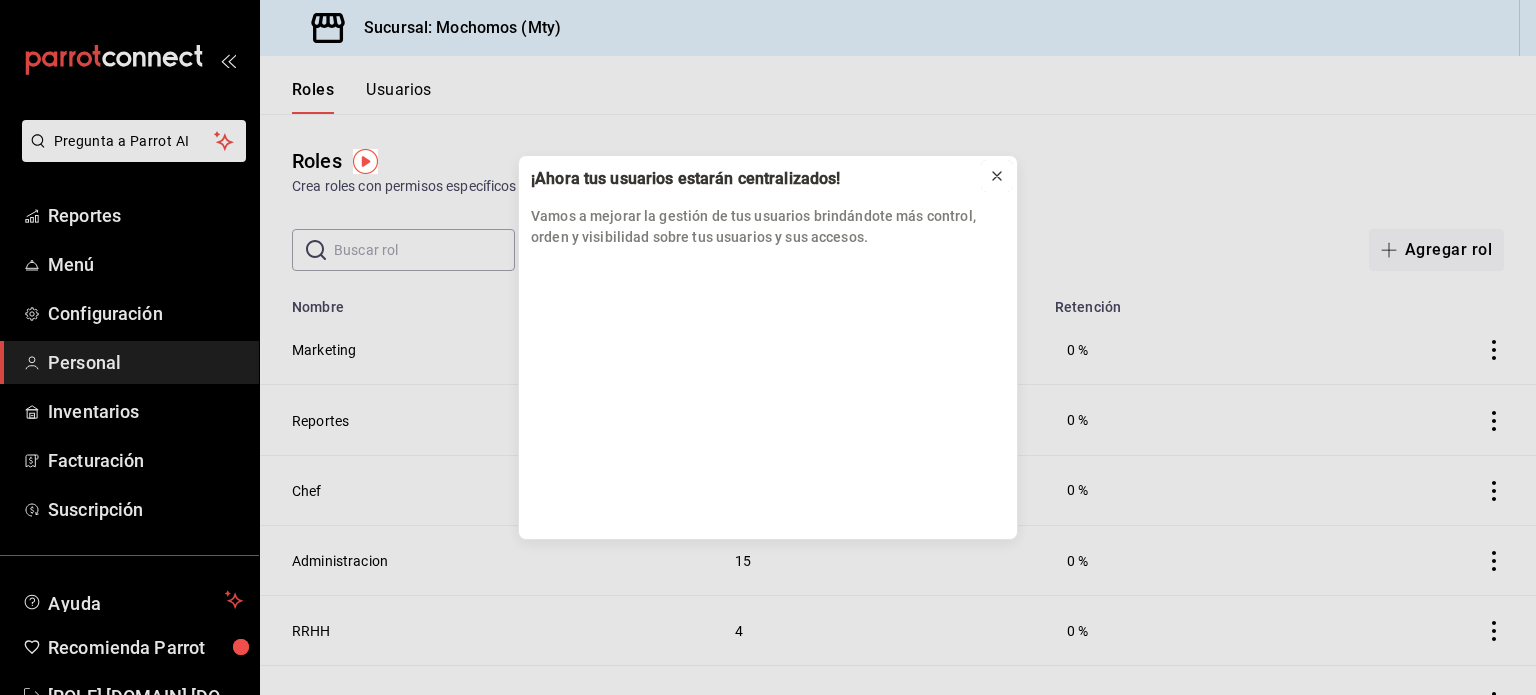 click 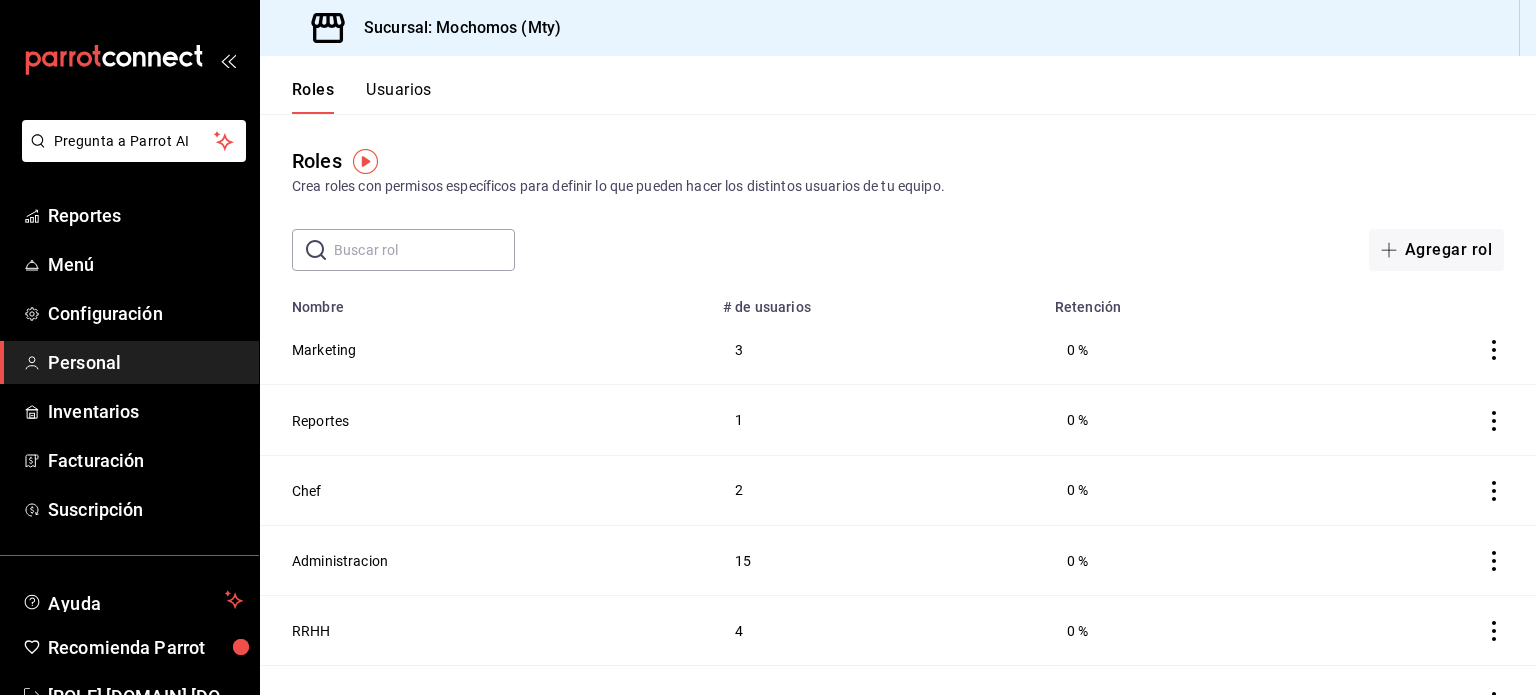 click on "Usuarios" at bounding box center [399, 97] 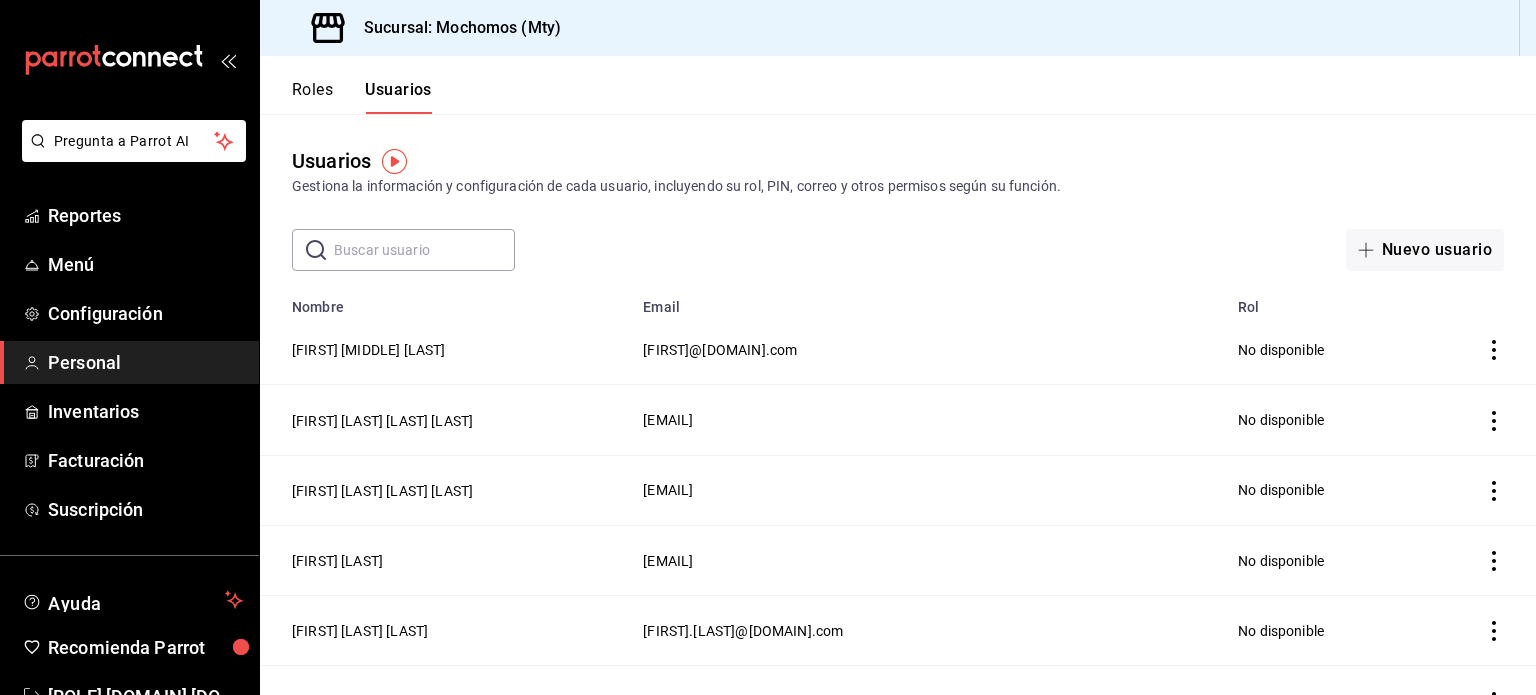 click at bounding box center (424, 250) 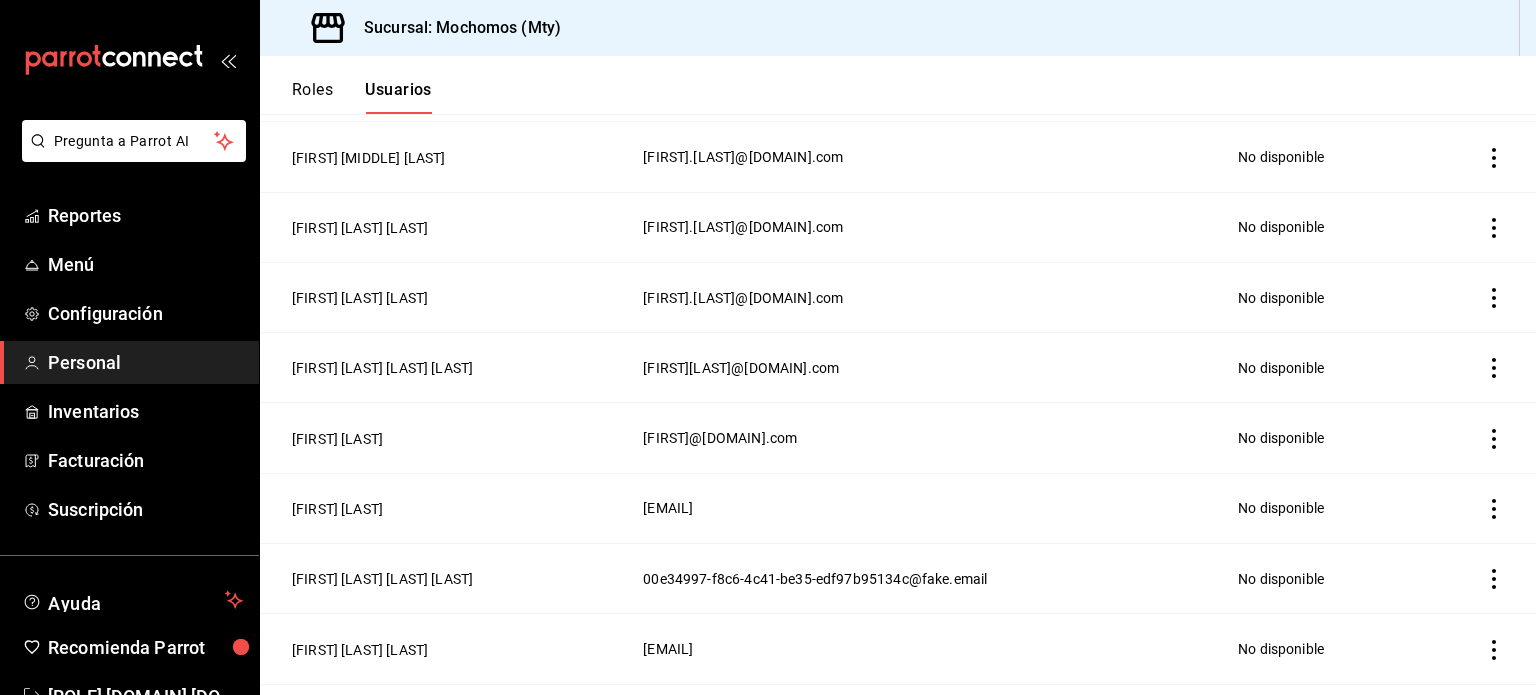 scroll, scrollTop: 0, scrollLeft: 0, axis: both 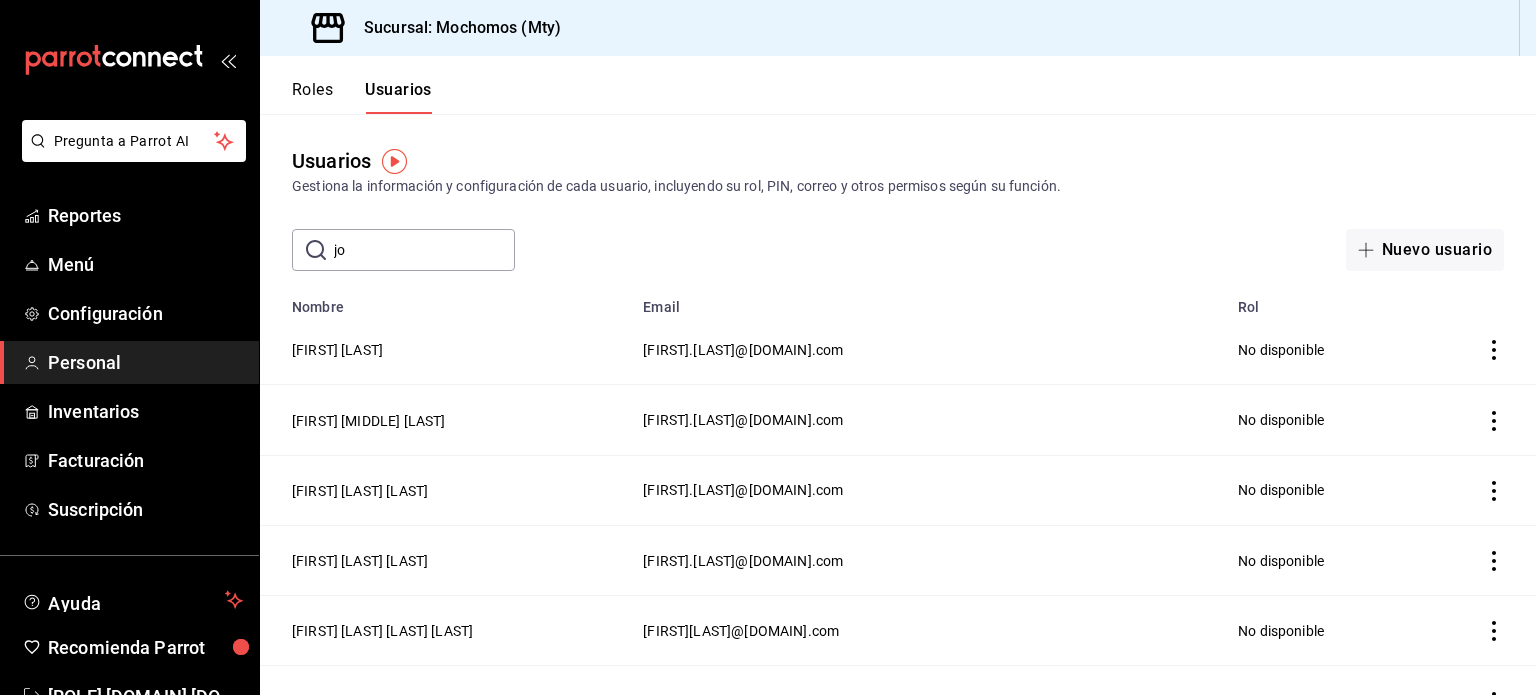 type on "j" 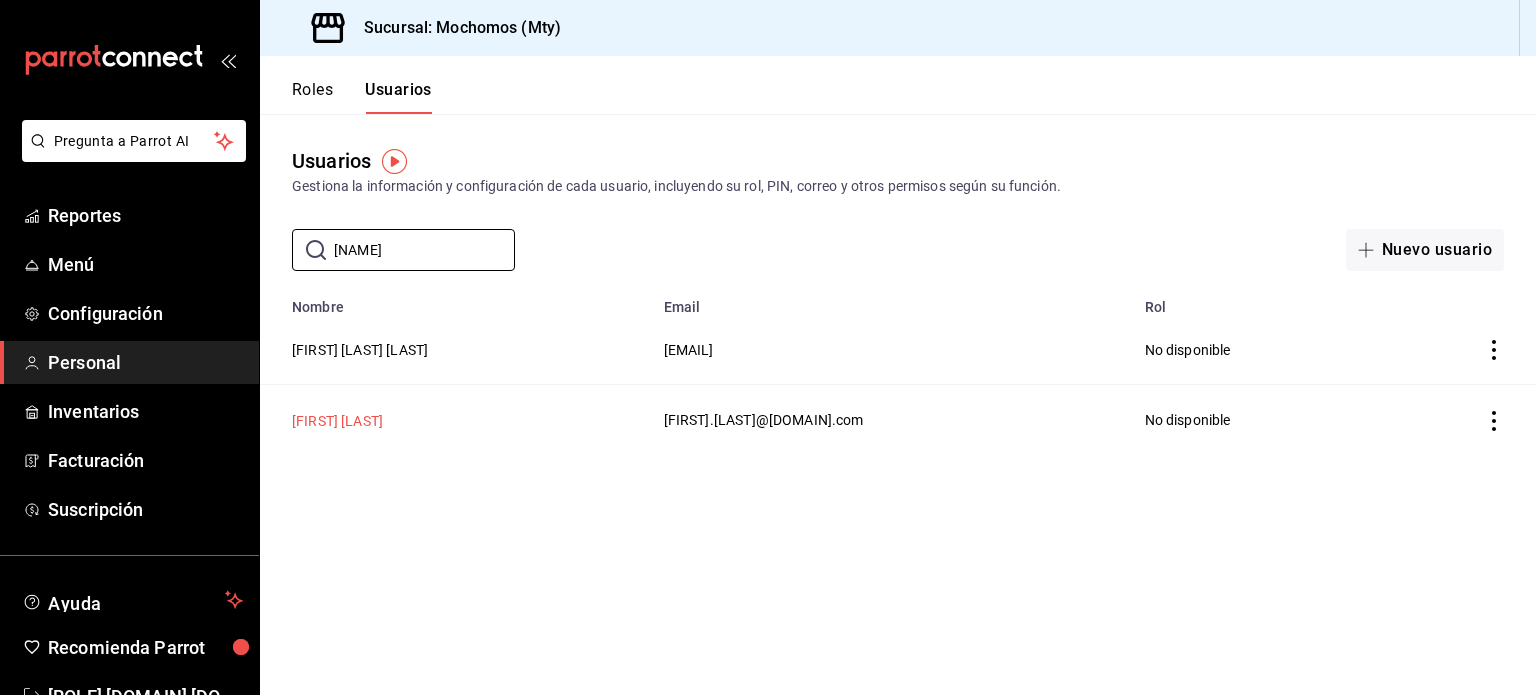 type on "[NAME]" 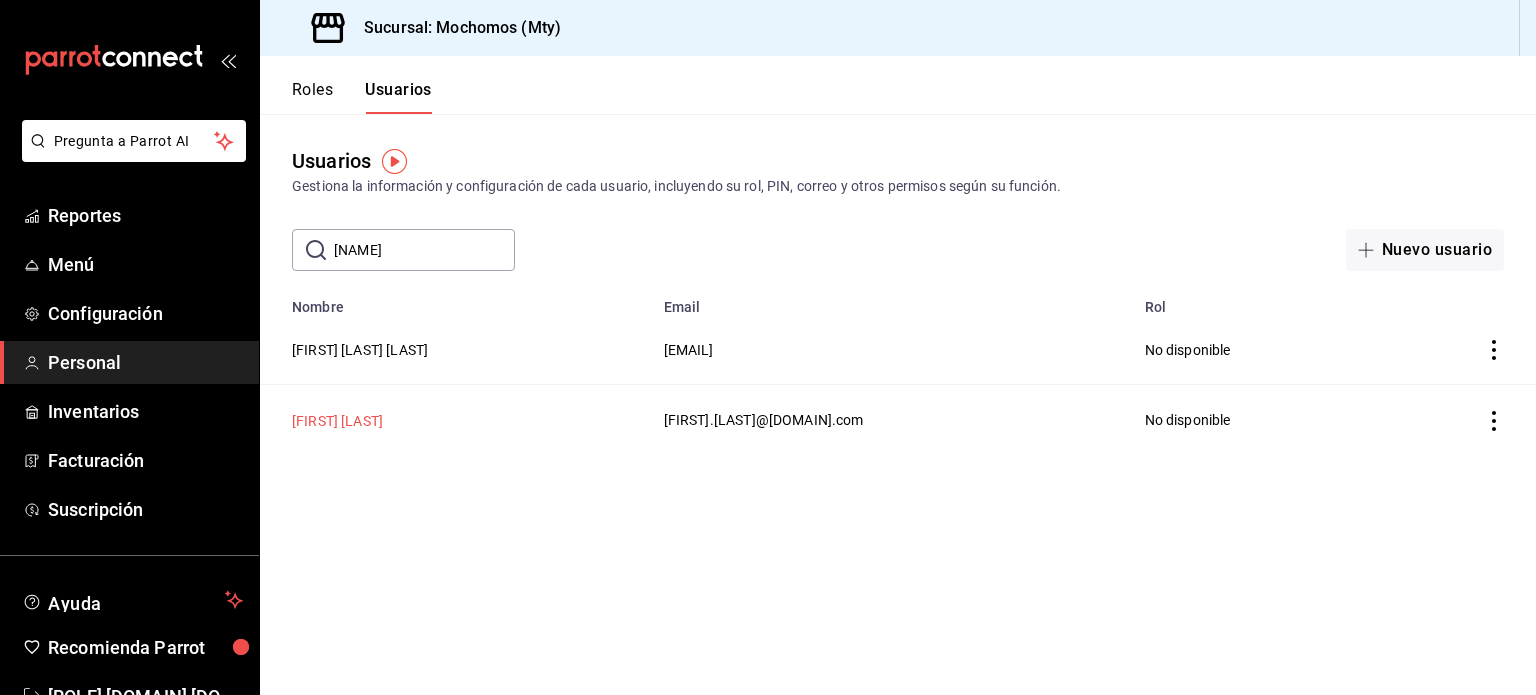click on "[FIRST] [LAST]" at bounding box center [337, 421] 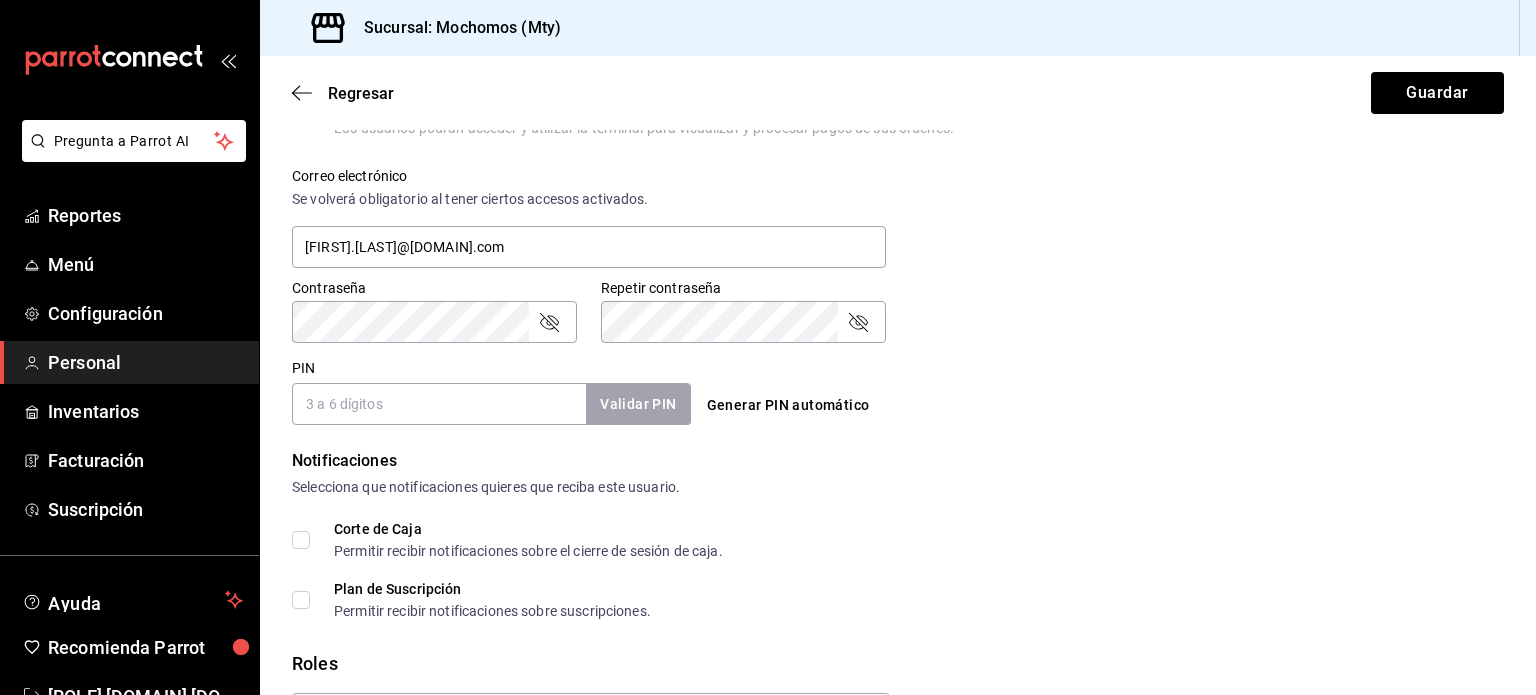 scroll, scrollTop: 740, scrollLeft: 0, axis: vertical 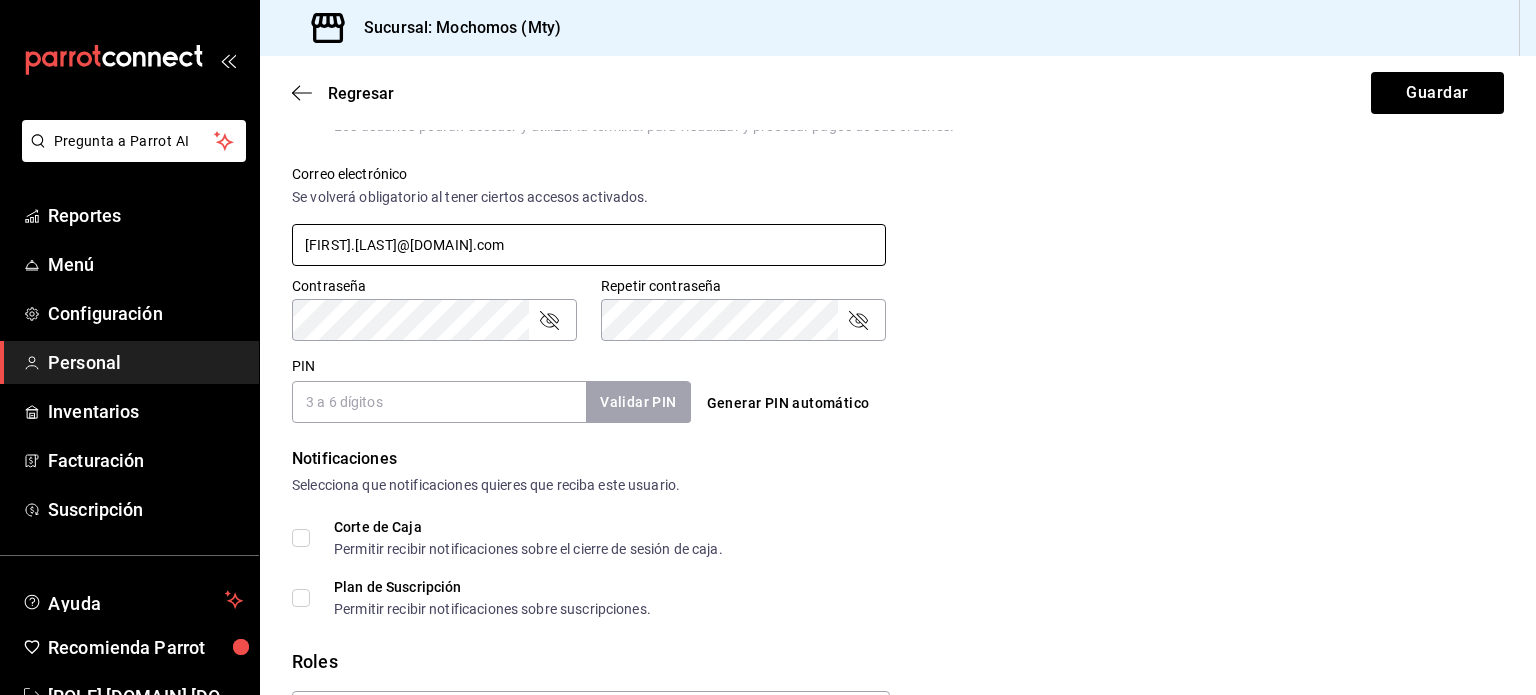 click on "[FIRST].[LAST]@[DOMAIN].com" at bounding box center (589, 245) 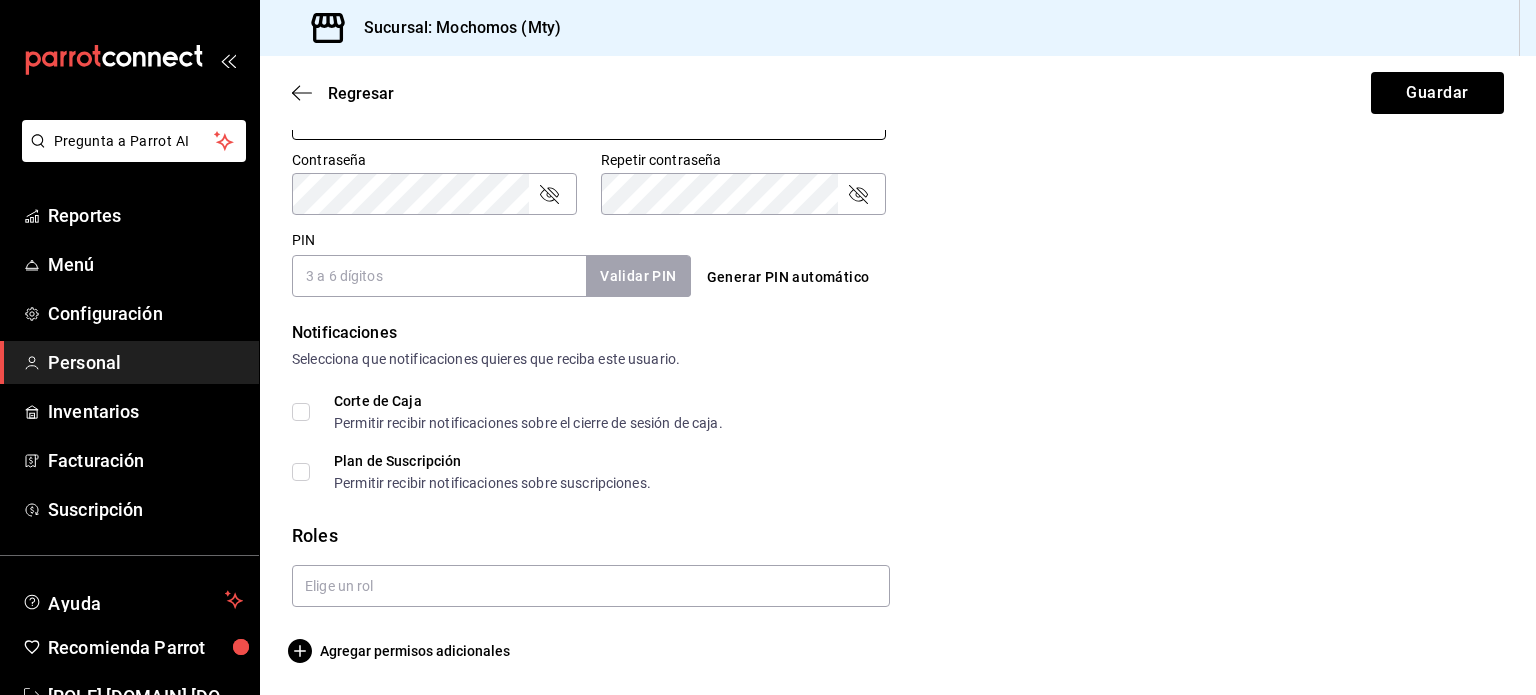 scroll, scrollTop: 0, scrollLeft: 0, axis: both 